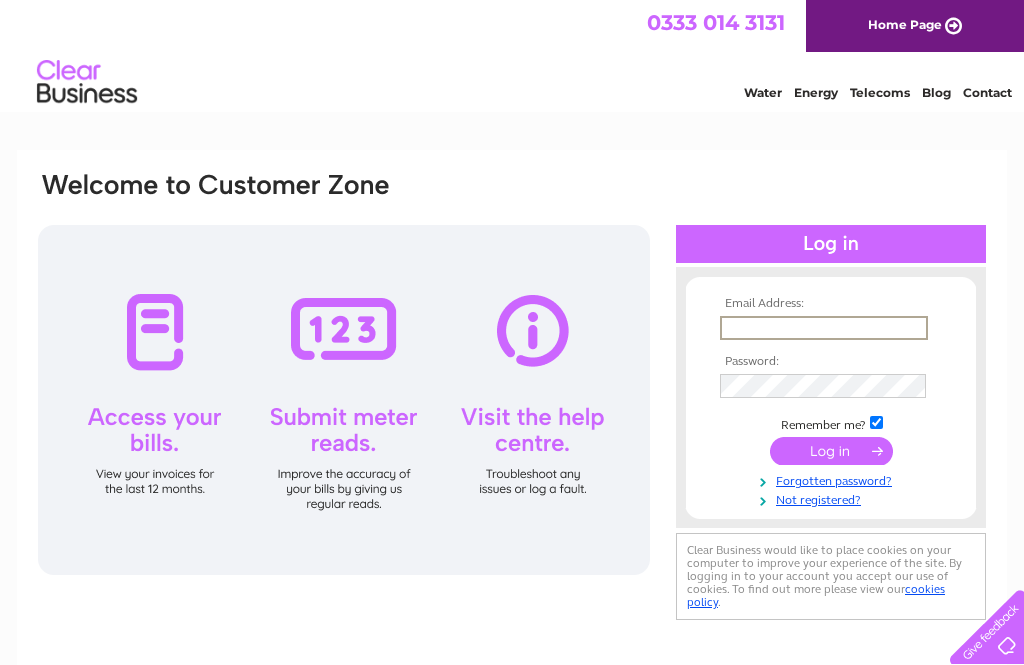 scroll, scrollTop: 0, scrollLeft: 0, axis: both 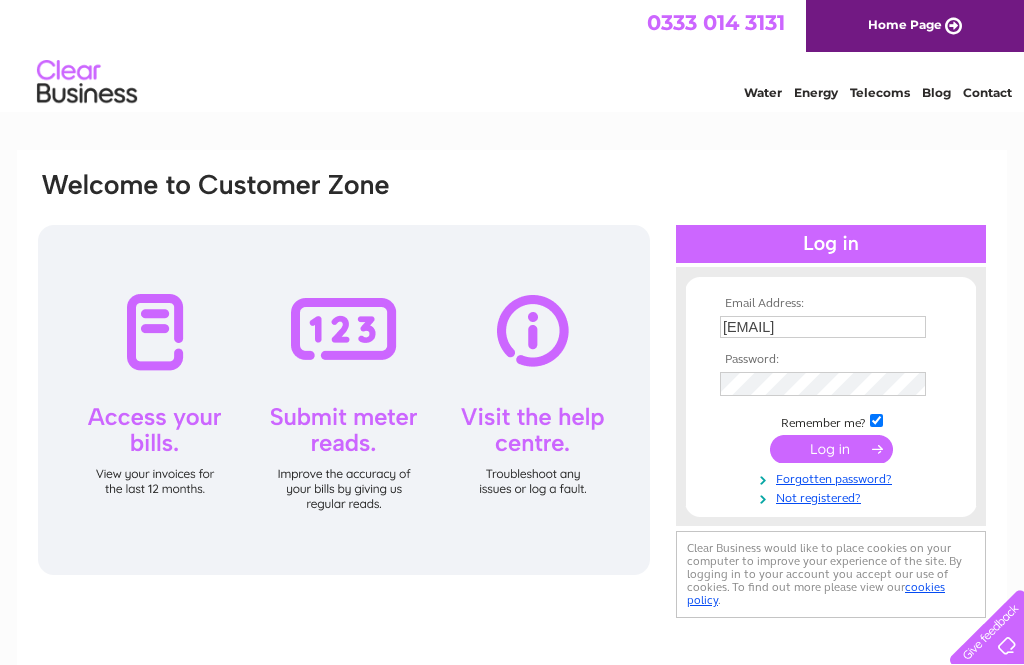 click at bounding box center [831, 449] 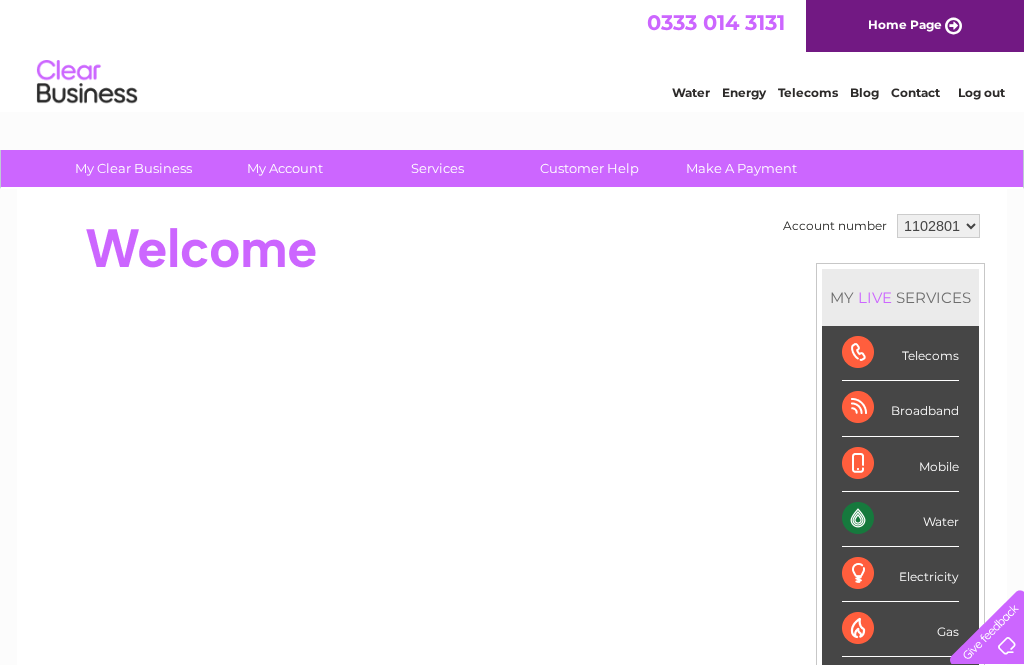 scroll, scrollTop: 0, scrollLeft: 0, axis: both 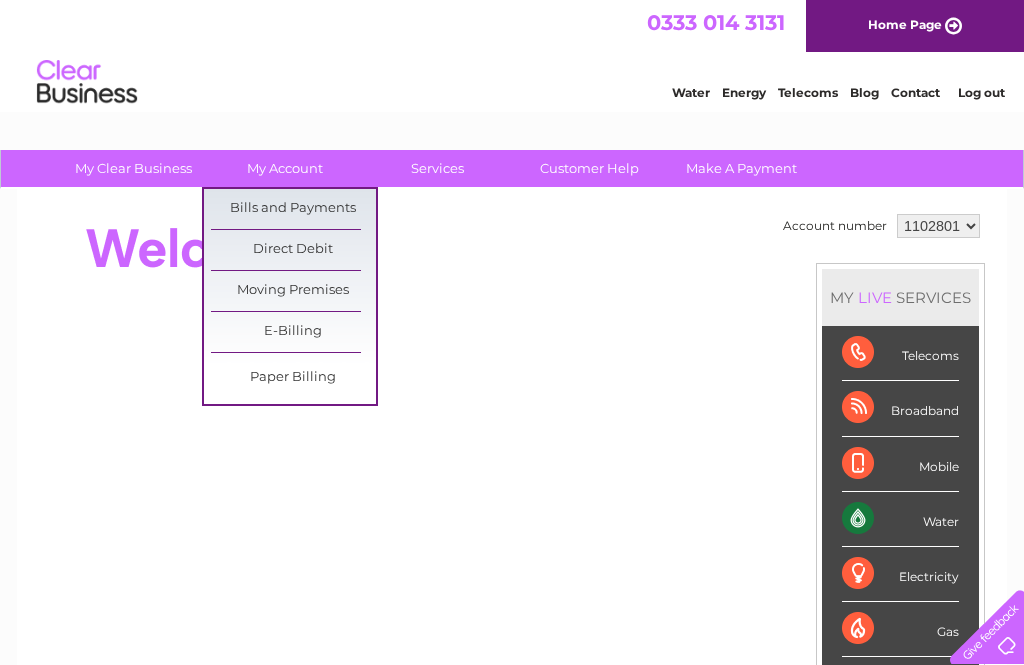 click on "Bills and Payments" at bounding box center (293, 209) 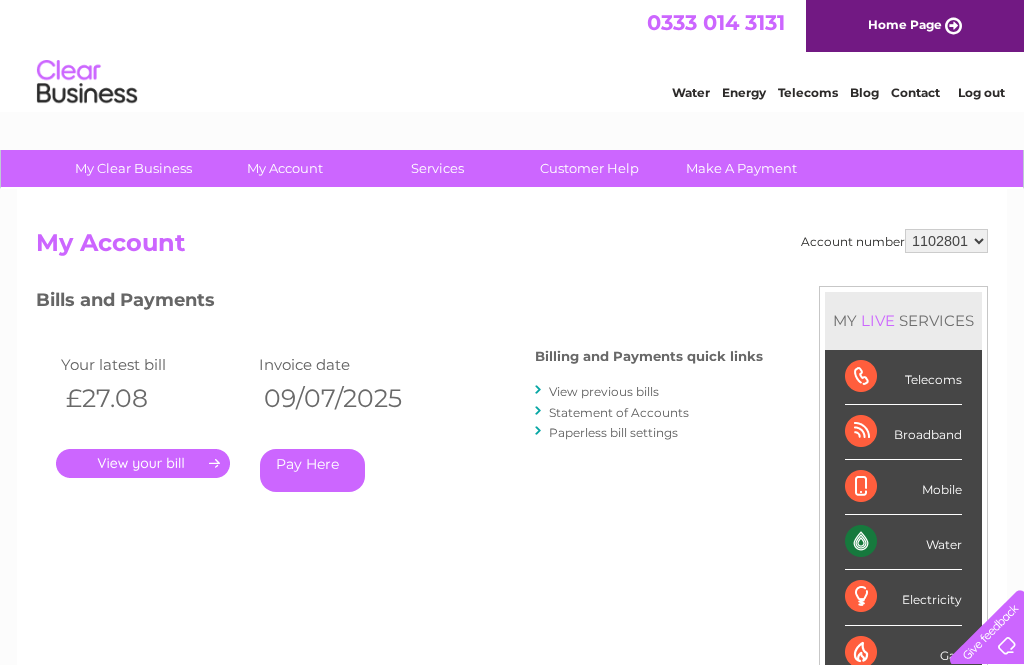 scroll, scrollTop: 0, scrollLeft: 0, axis: both 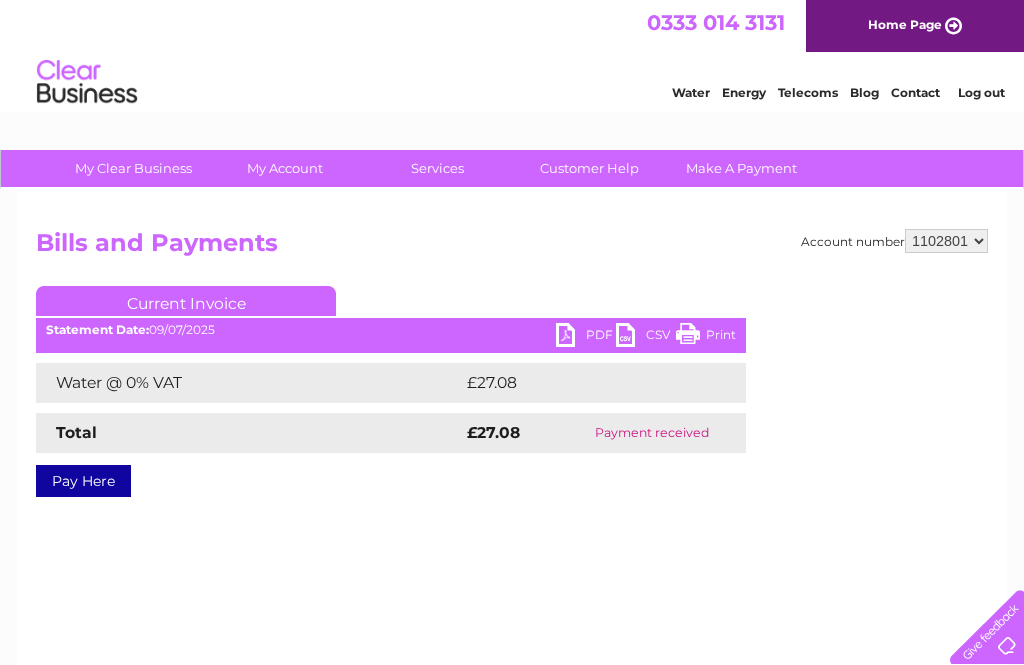 click on "1102801
1103378" at bounding box center [946, 241] 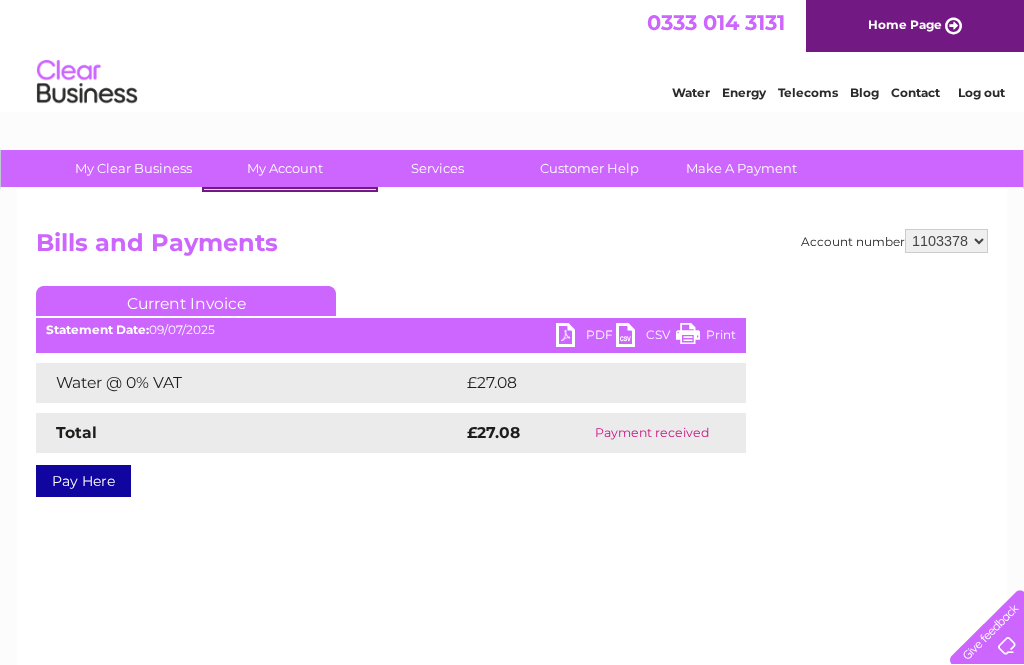 click on "My Account" at bounding box center [285, 168] 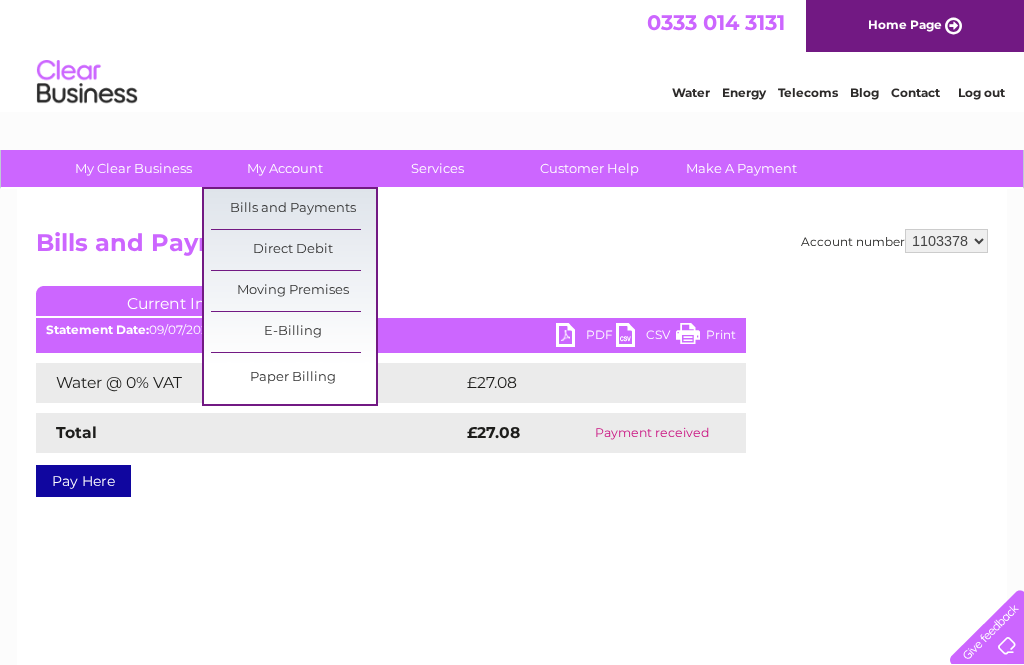 click on "Bills and Payments" at bounding box center [293, 209] 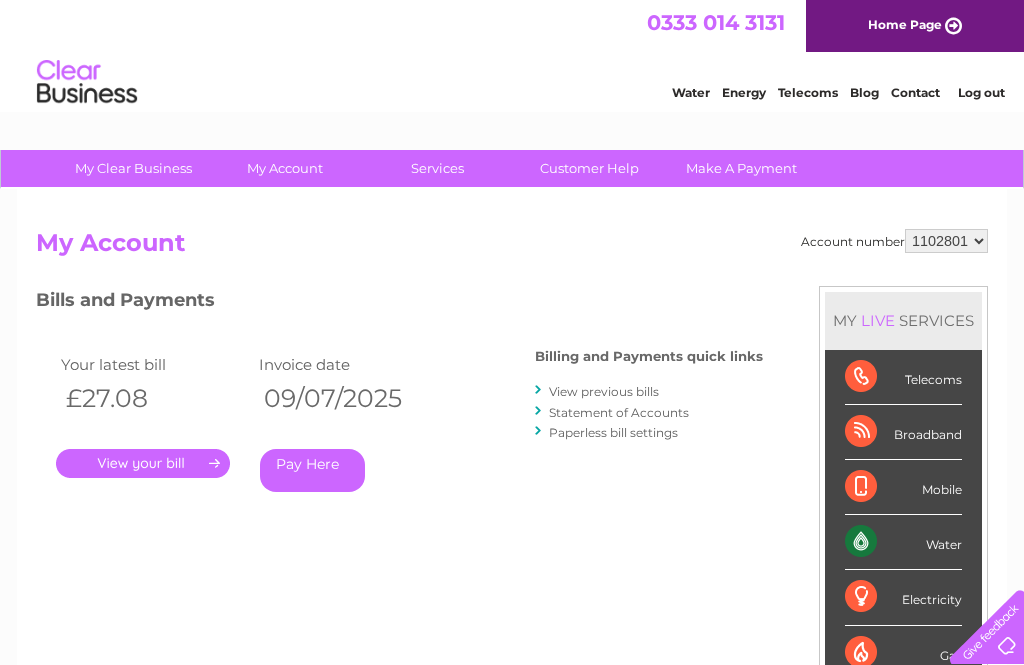 scroll, scrollTop: 0, scrollLeft: 0, axis: both 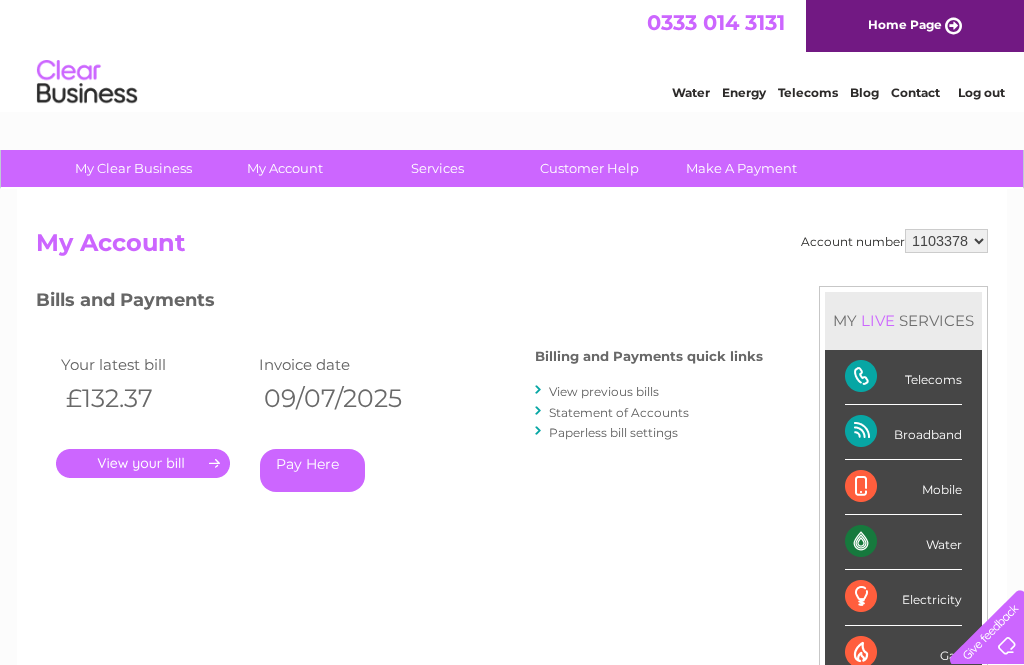 click on "." at bounding box center (143, 463) 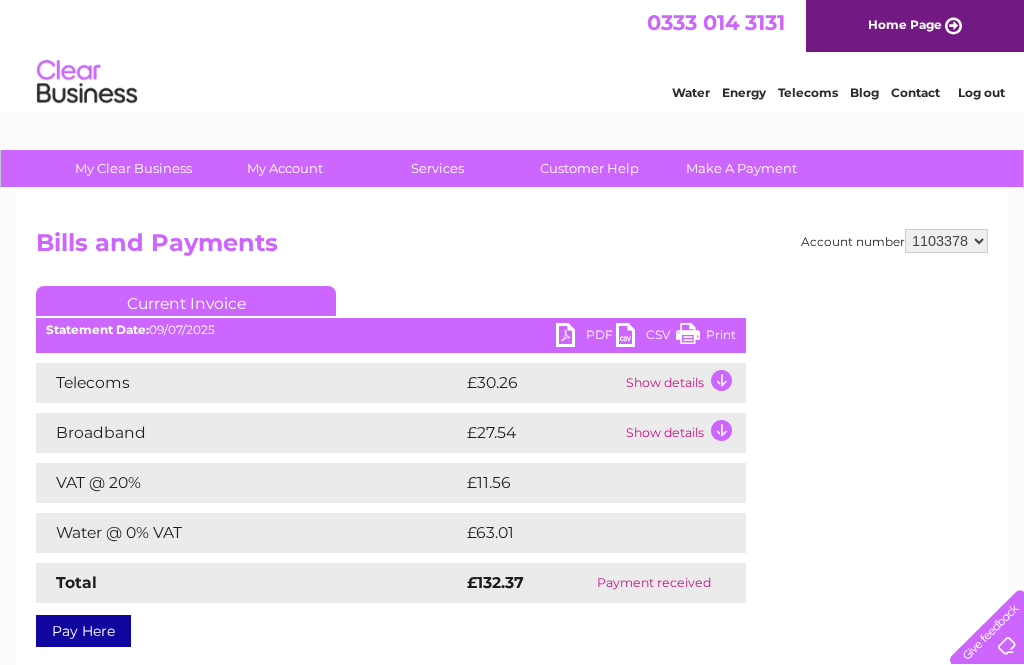 scroll, scrollTop: 0, scrollLeft: 0, axis: both 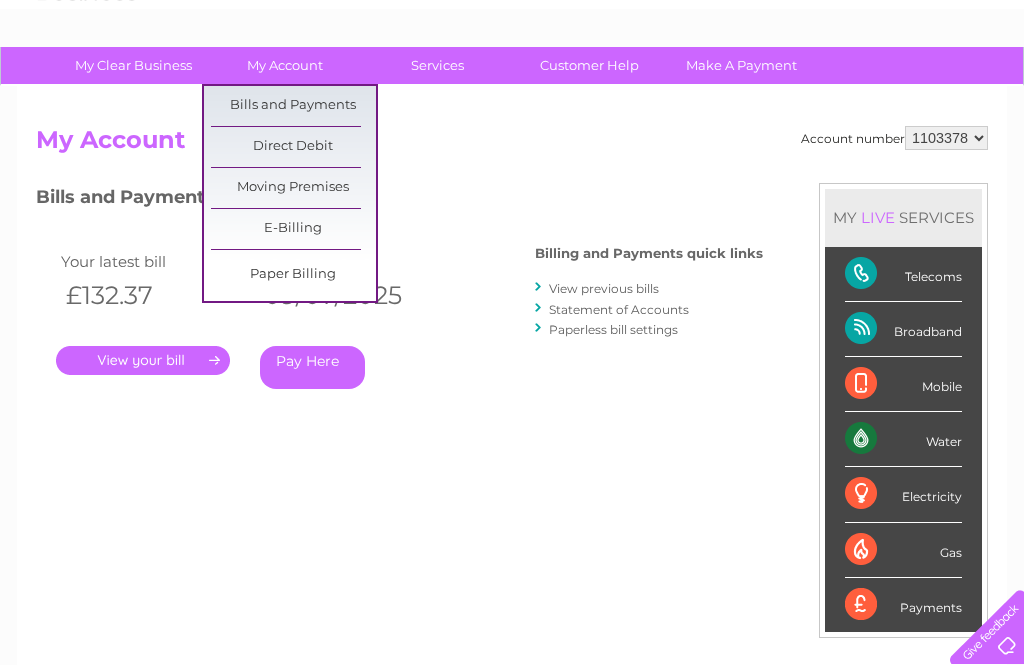 click on "Bills and Payments" at bounding box center (293, 106) 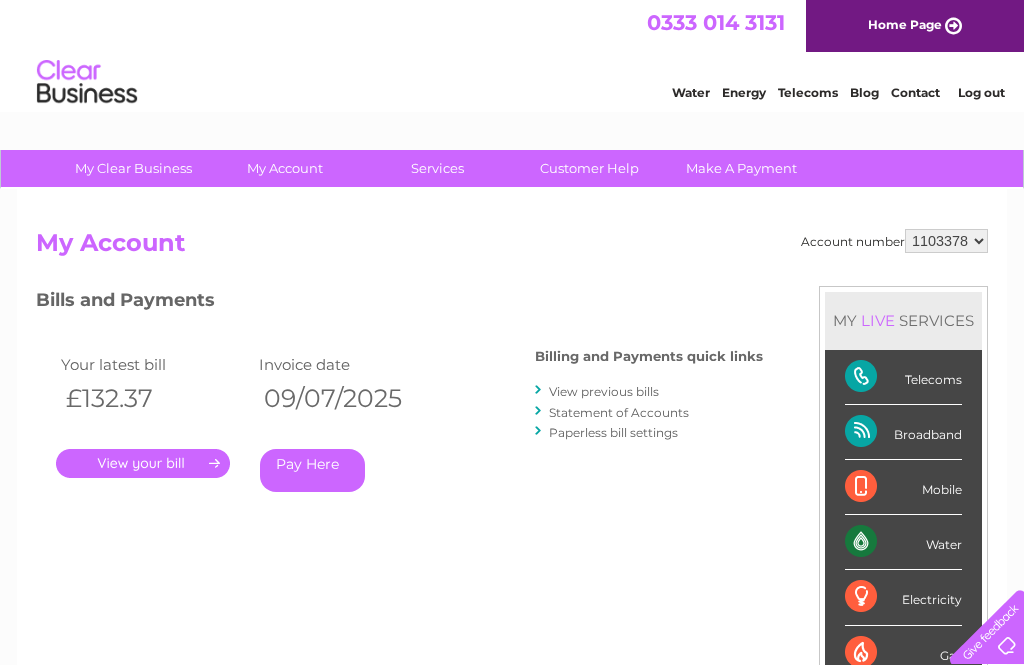 scroll, scrollTop: 0, scrollLeft: 0, axis: both 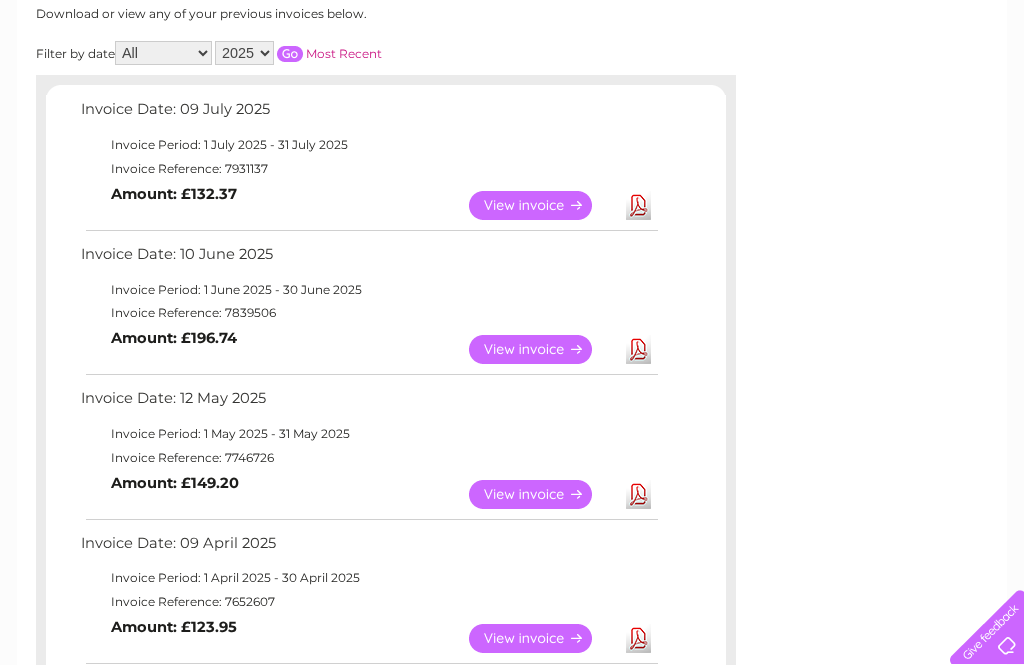 click on "View" at bounding box center (542, 349) 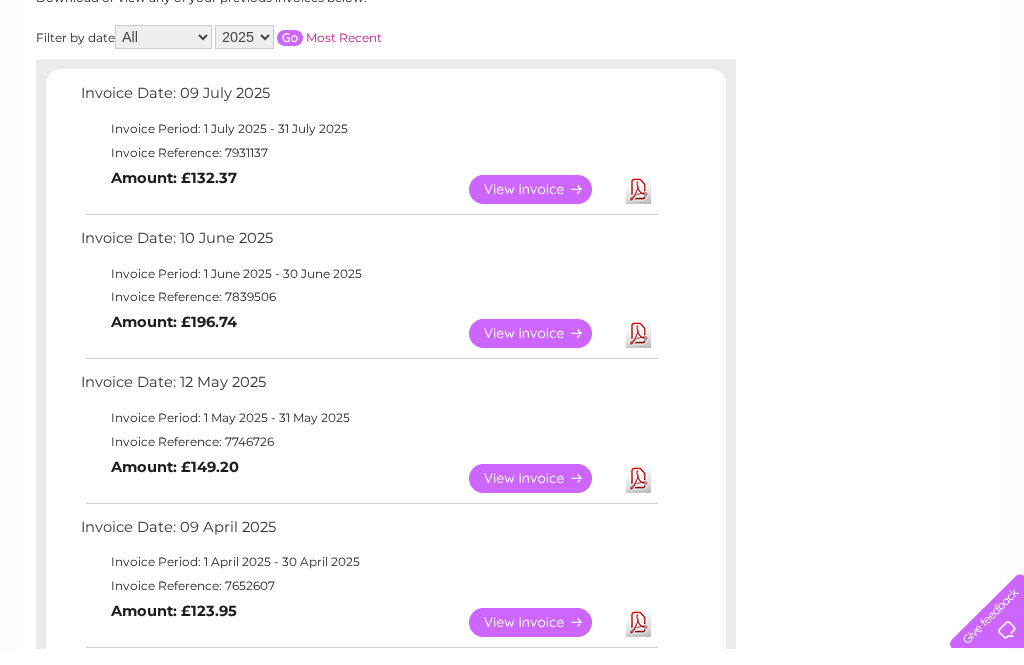 scroll, scrollTop: 343, scrollLeft: 0, axis: vertical 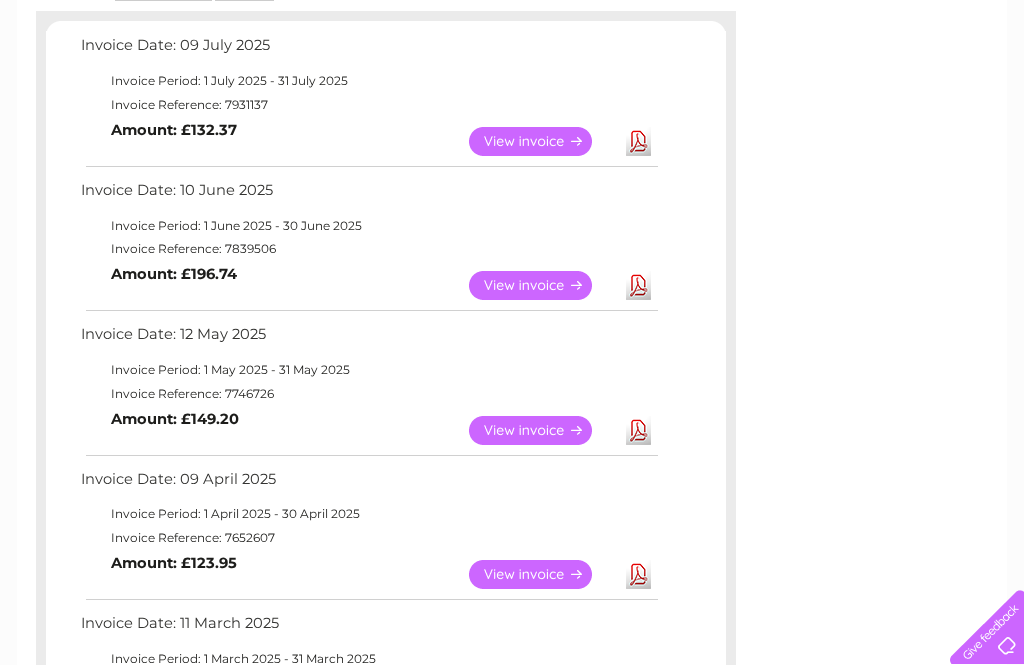 click on "View" at bounding box center [542, 430] 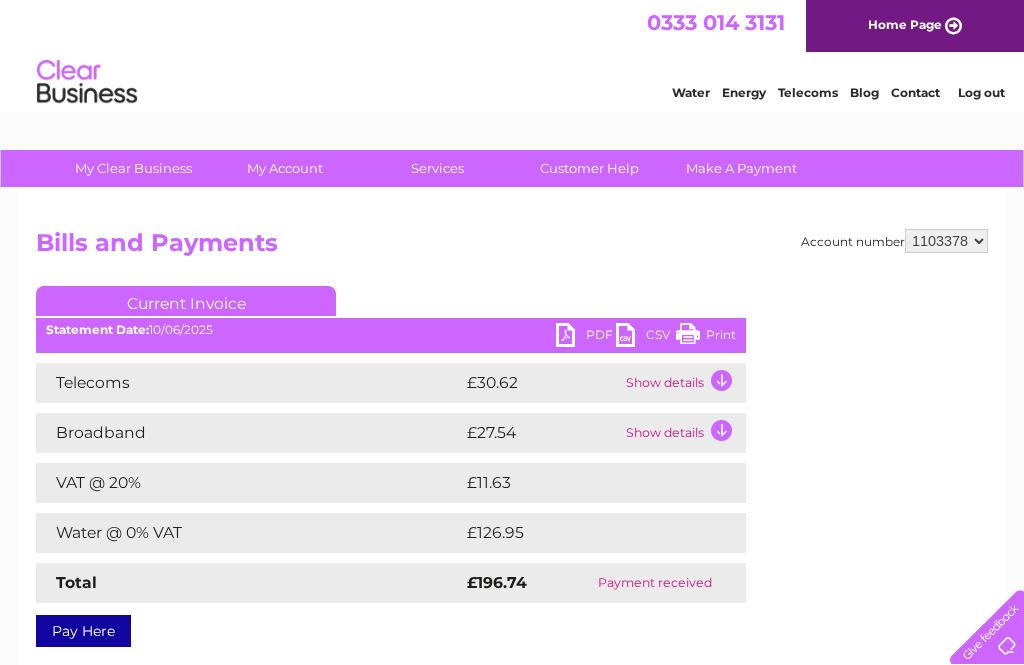 scroll, scrollTop: 0, scrollLeft: 0, axis: both 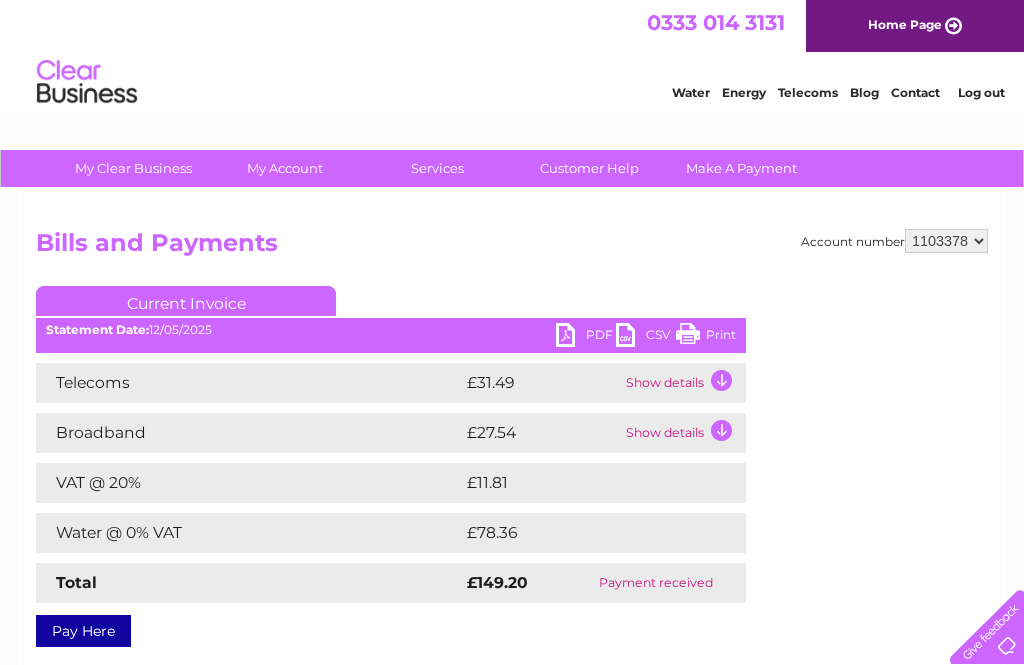 click on "PDF" at bounding box center [586, 337] 